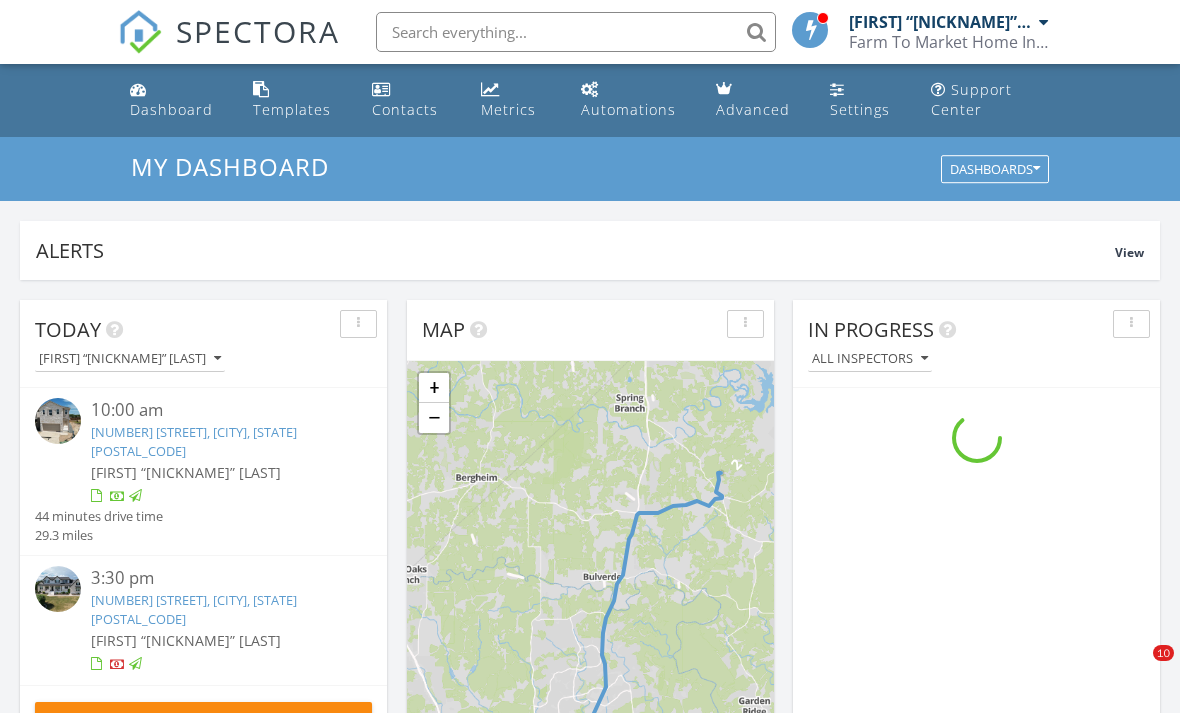 scroll, scrollTop: 338, scrollLeft: 0, axis: vertical 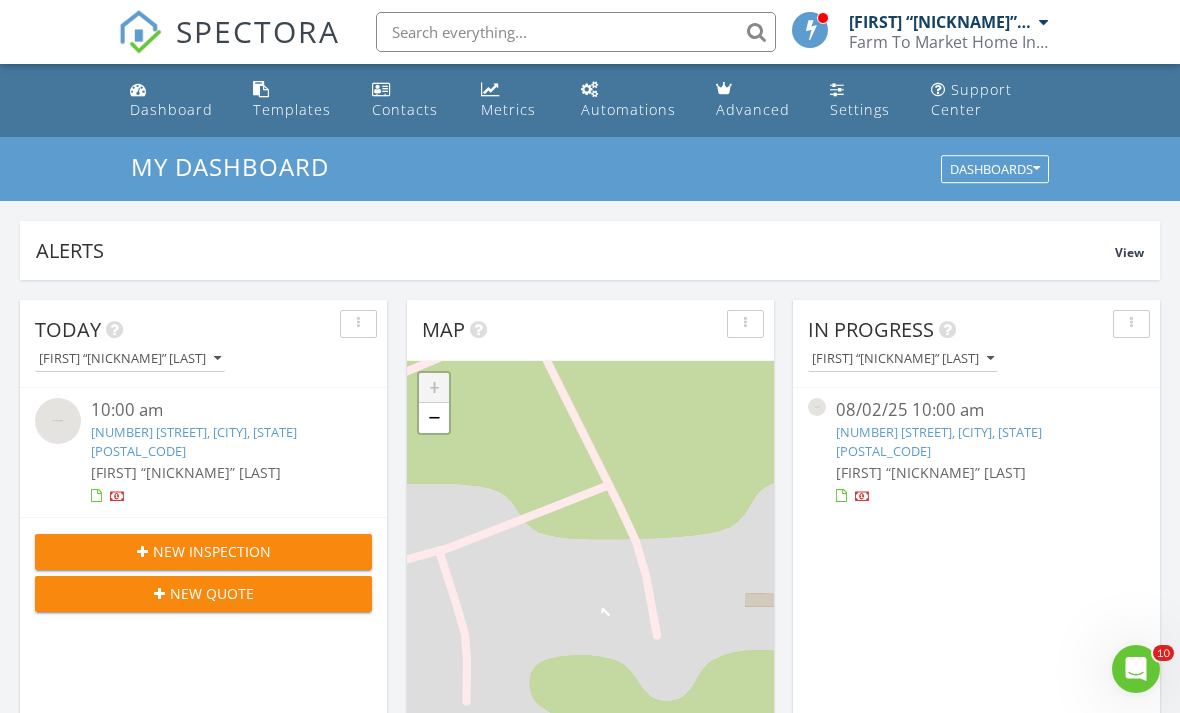 click on "Dashboard" at bounding box center [171, 109] 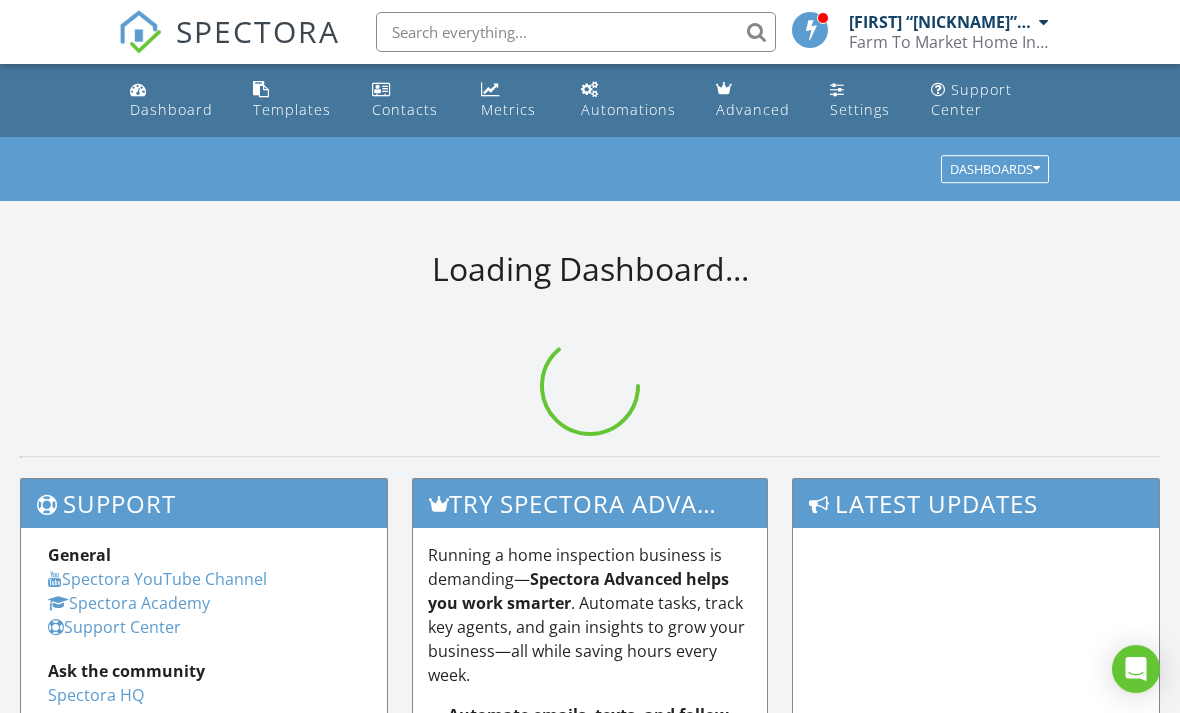 scroll, scrollTop: 0, scrollLeft: 0, axis: both 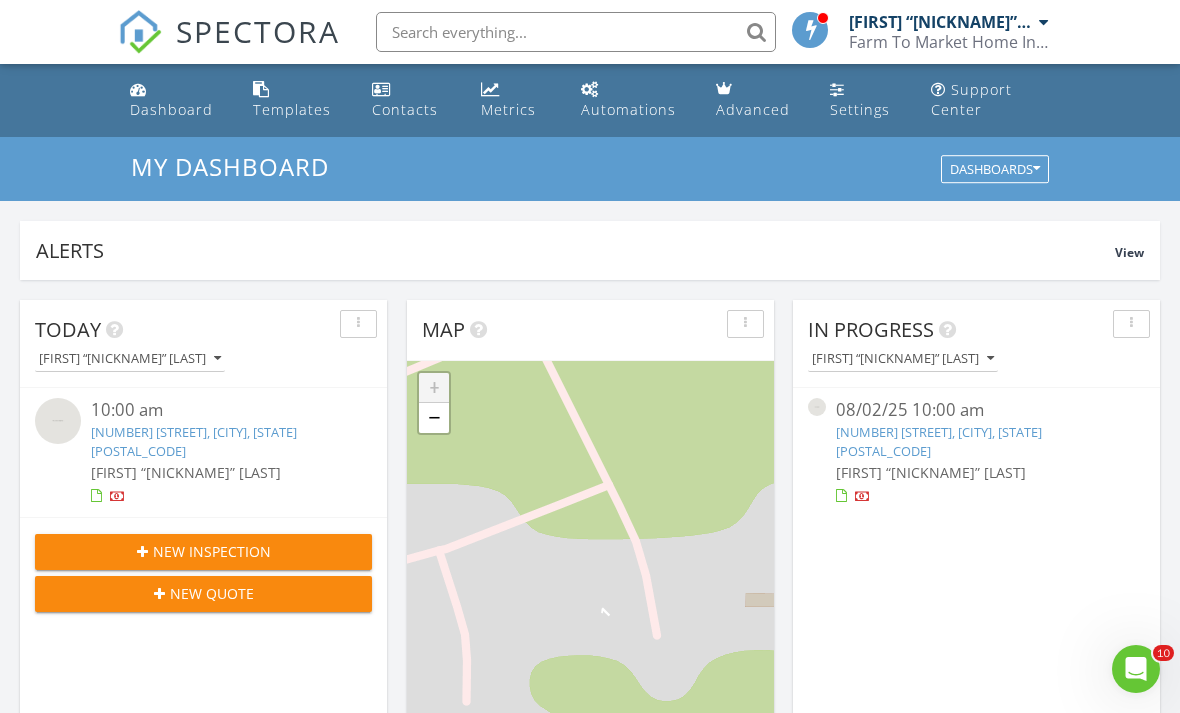 click on "4221 Hampshire Wy, San Antonio, TX 78245" at bounding box center (194, 441) 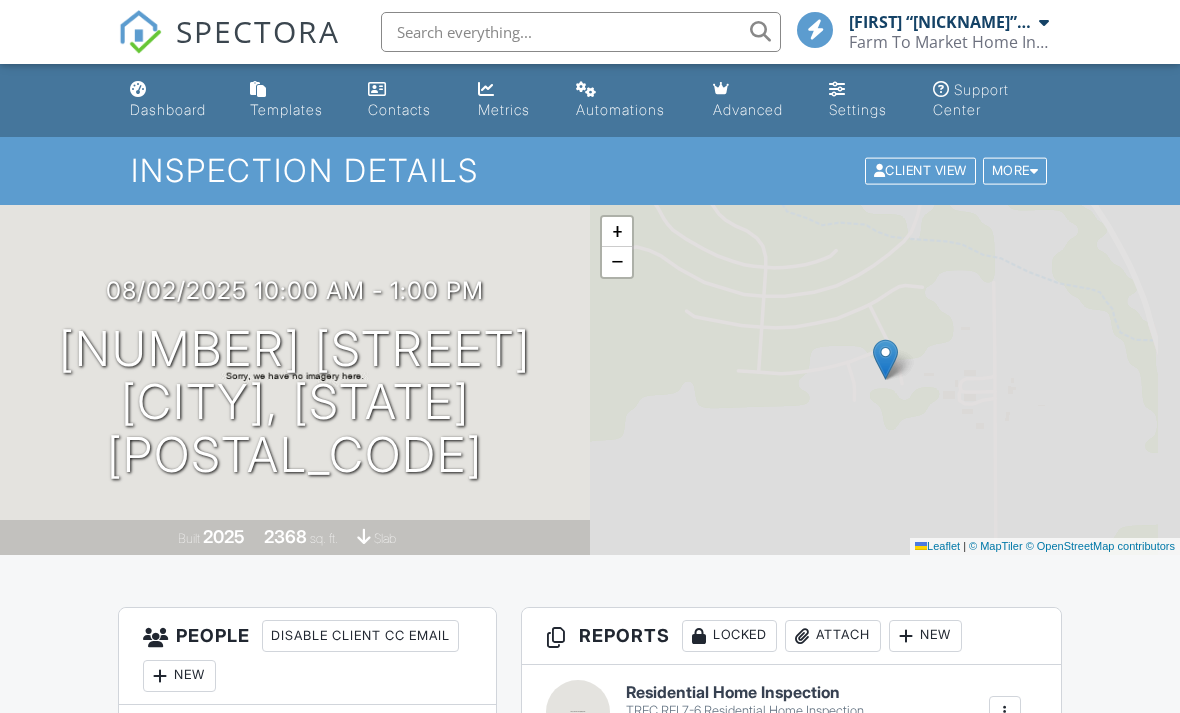 scroll, scrollTop: 0, scrollLeft: 0, axis: both 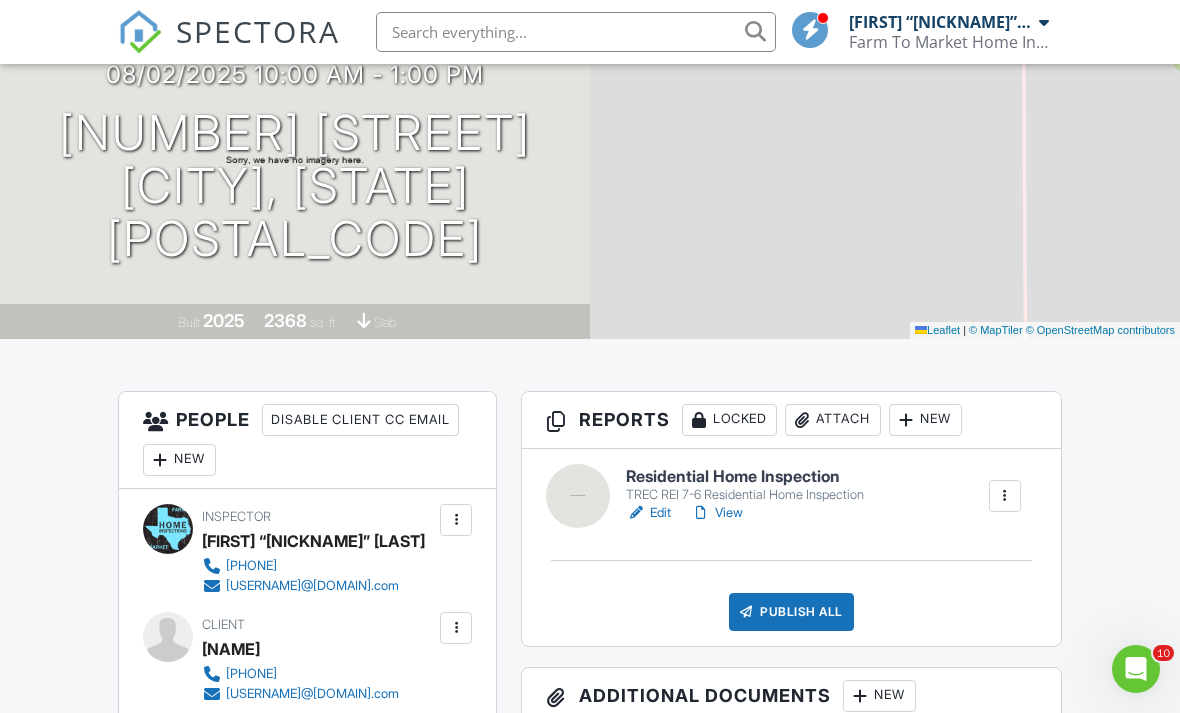 click on "Edit" at bounding box center [648, 513] 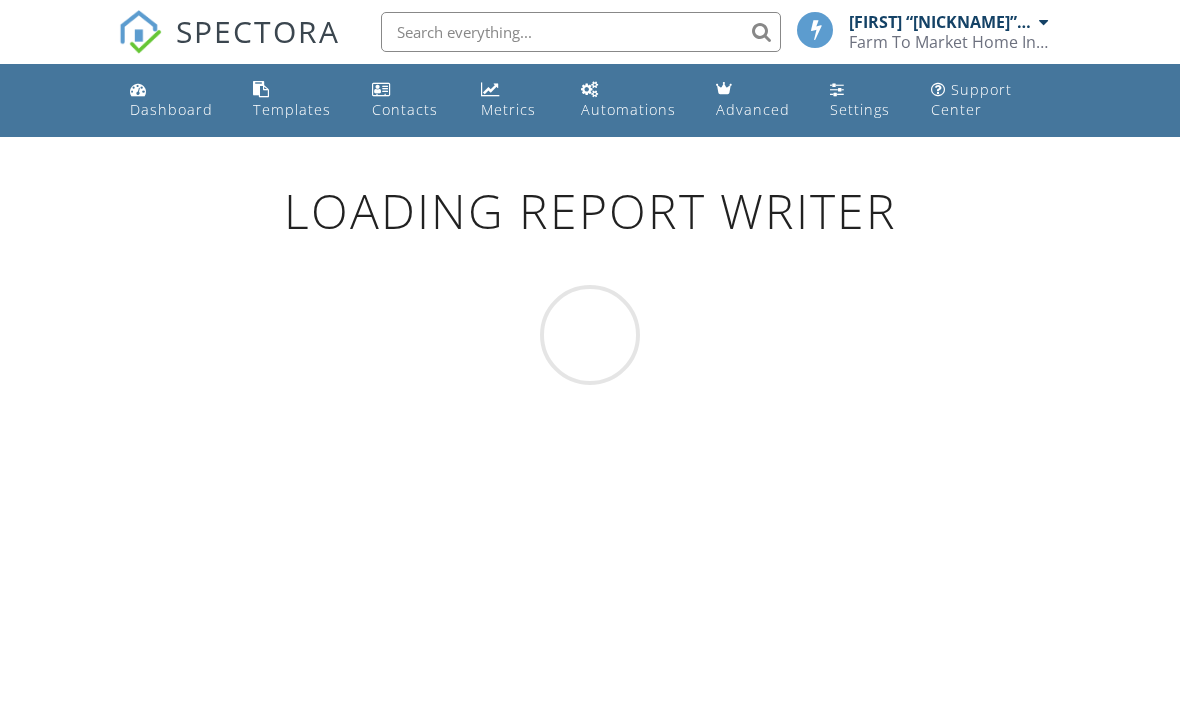 scroll, scrollTop: 0, scrollLeft: 0, axis: both 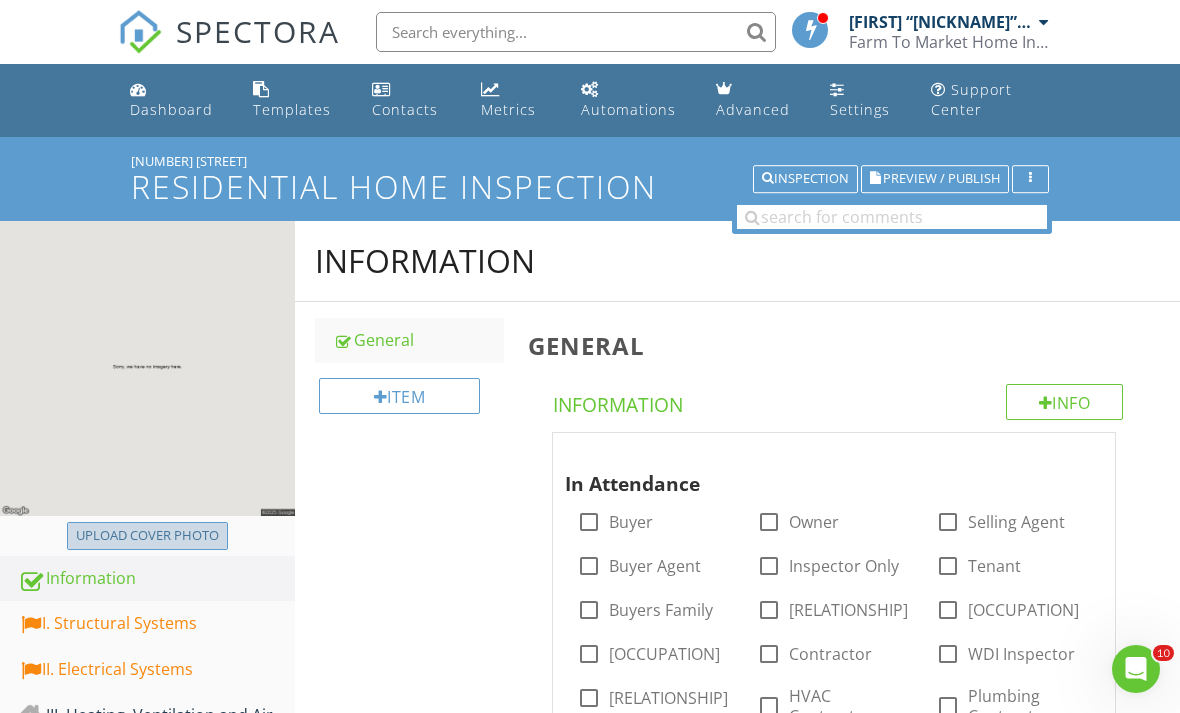 click on "Upload cover photo" at bounding box center [147, 536] 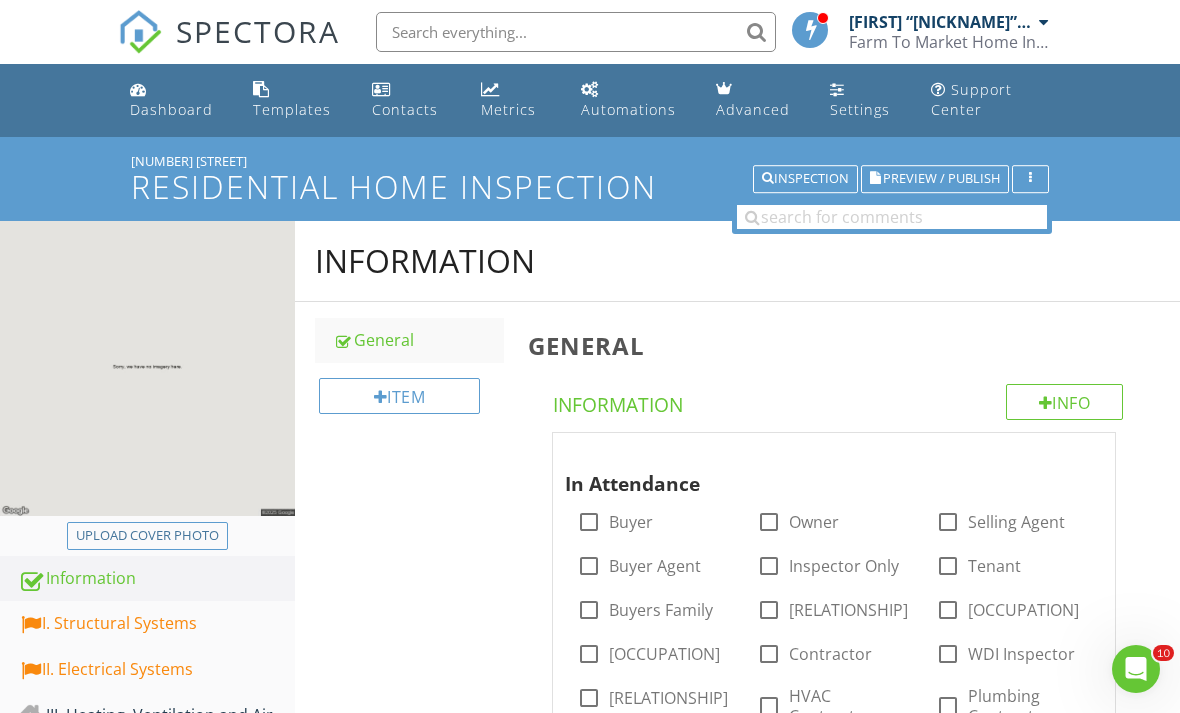 type on "[FILENAME]" 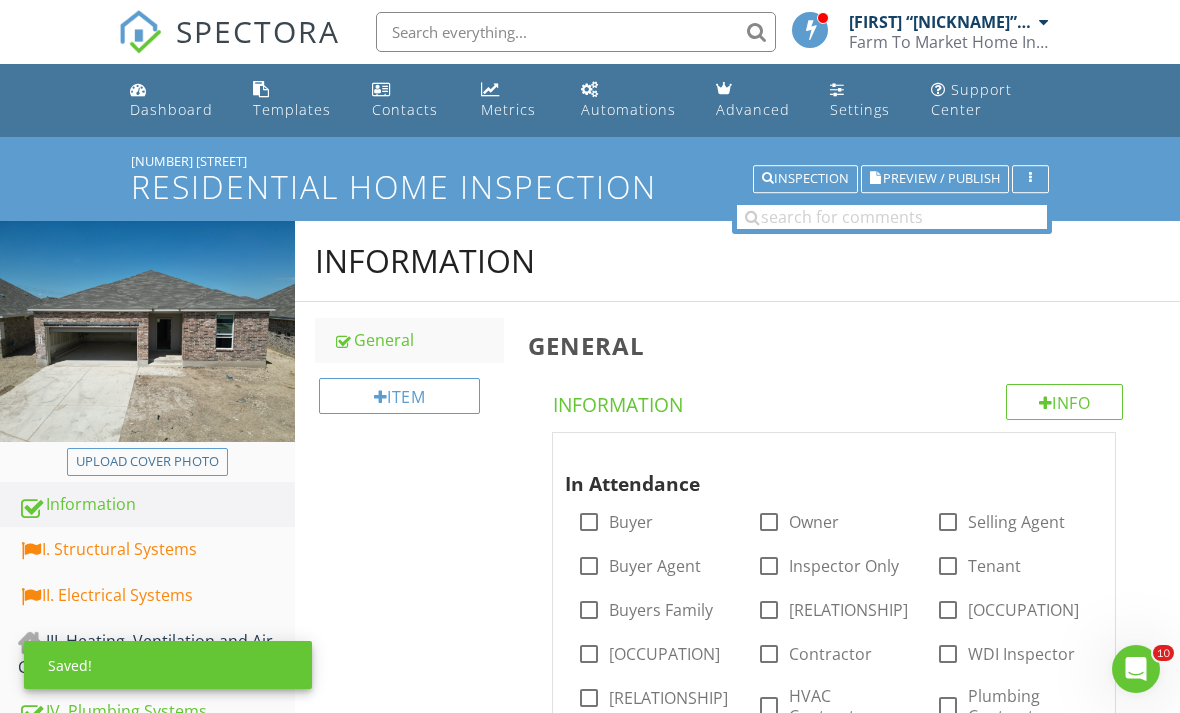 click on "Dashboard" at bounding box center [175, 100] 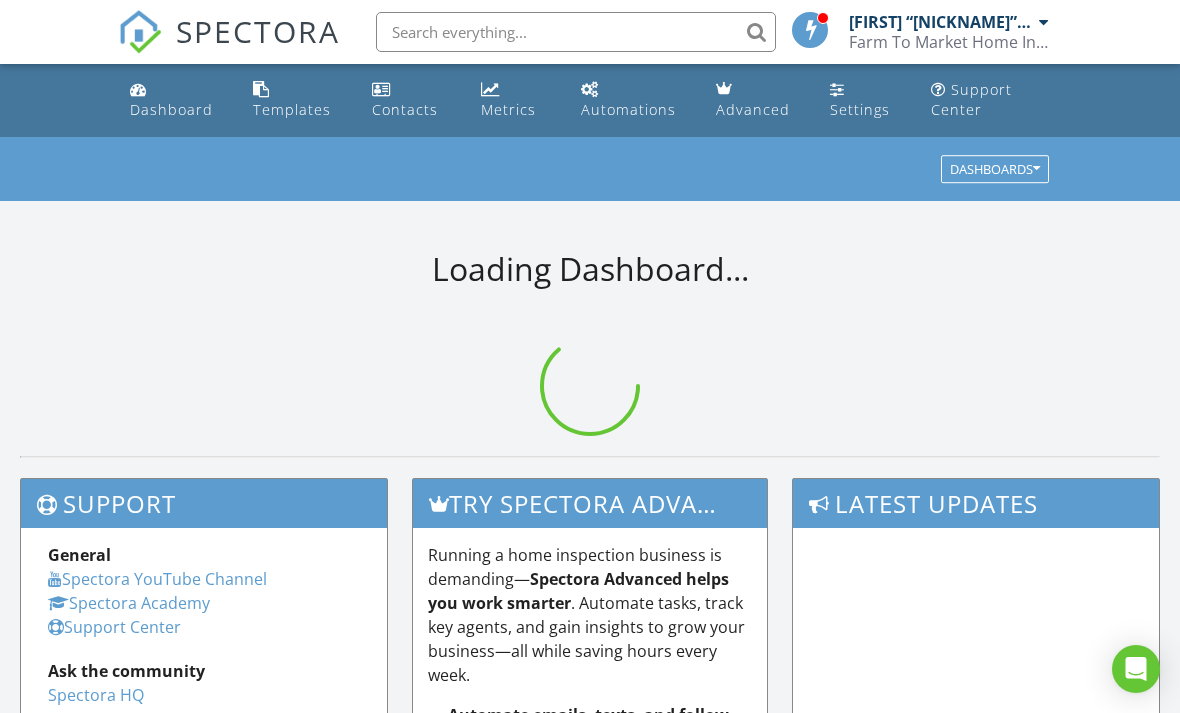 scroll, scrollTop: 0, scrollLeft: 0, axis: both 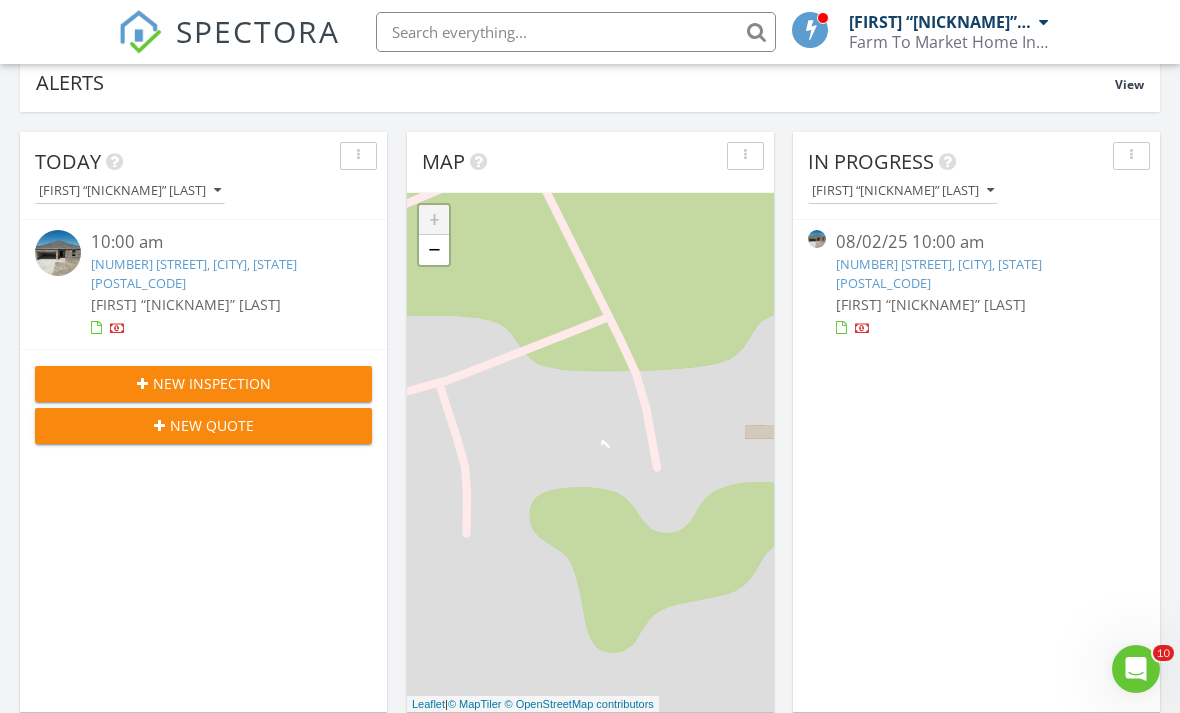 click on "1 + − Leaflet  |  © MapTiler   © OpenStreetMap contributors" at bounding box center (590, 452) 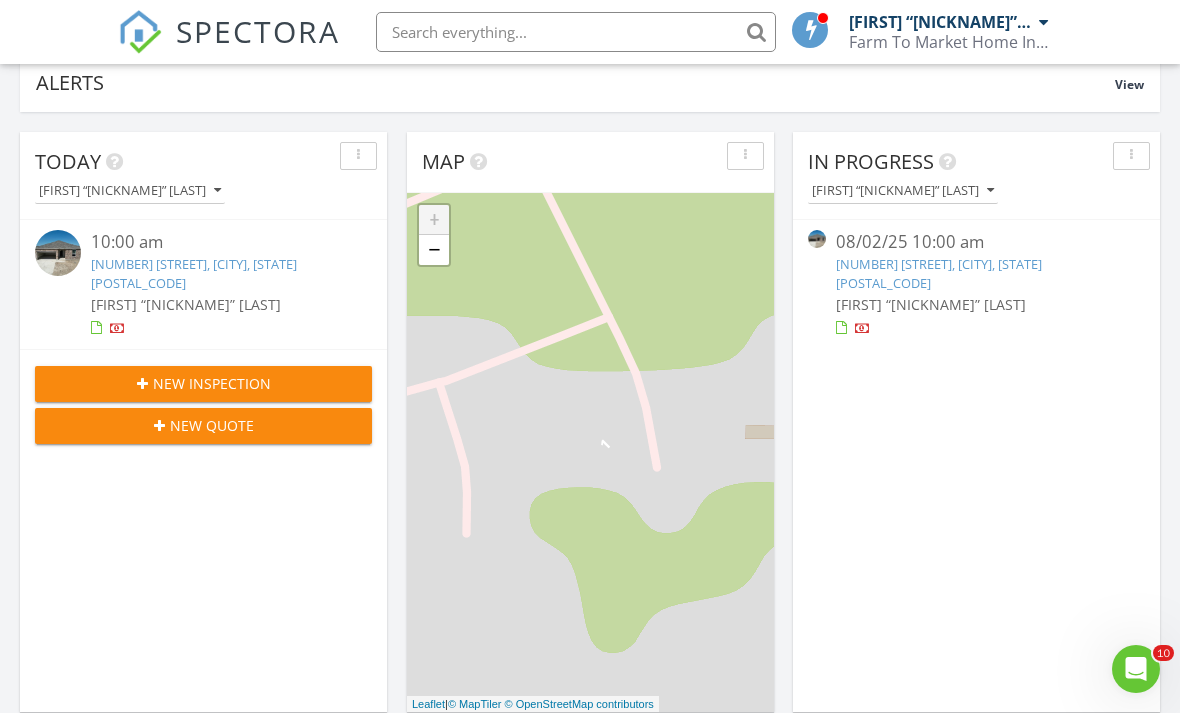 scroll, scrollTop: 0, scrollLeft: 0, axis: both 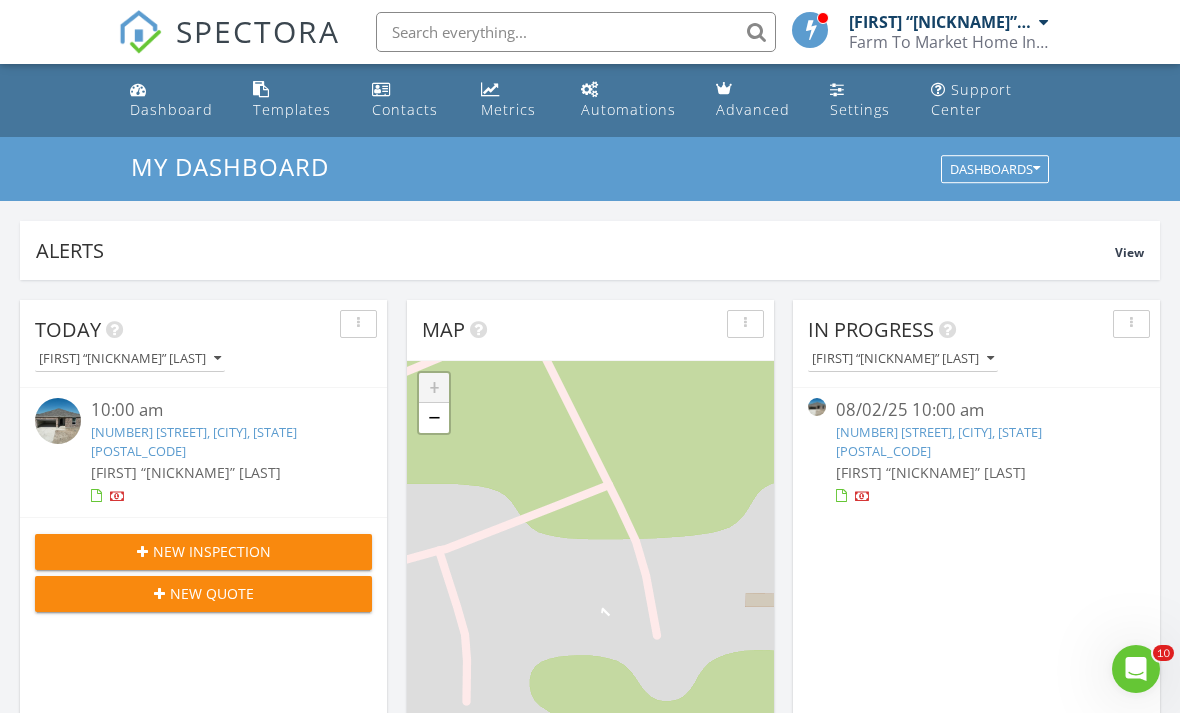 click on "[NUMBER] [STREET], [CITY], [STATE] [POSTAL_CODE]" at bounding box center [217, 442] 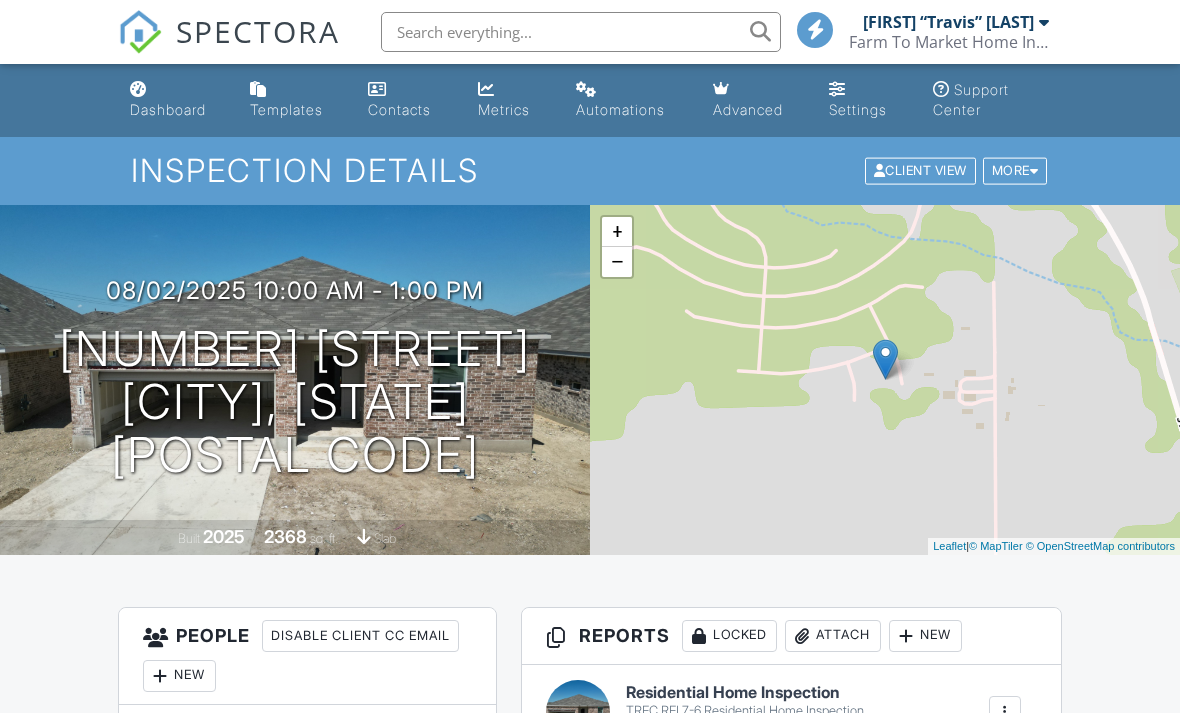 scroll, scrollTop: 0, scrollLeft: 0, axis: both 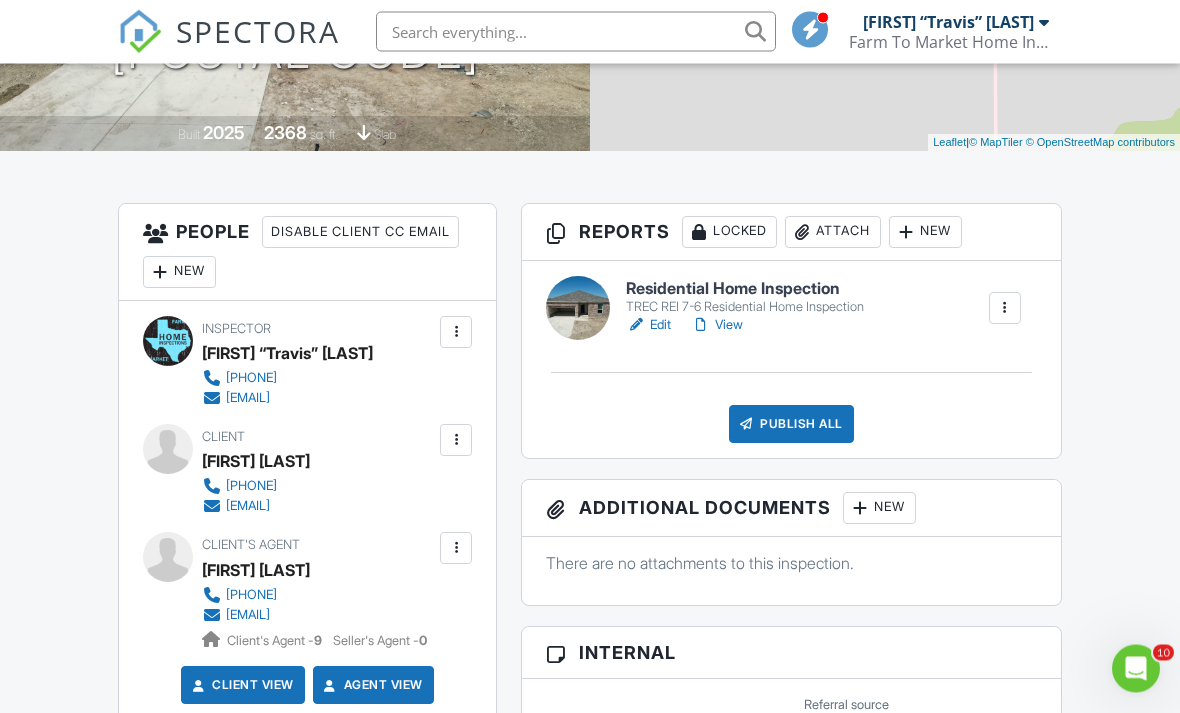 click on "View" at bounding box center (717, 326) 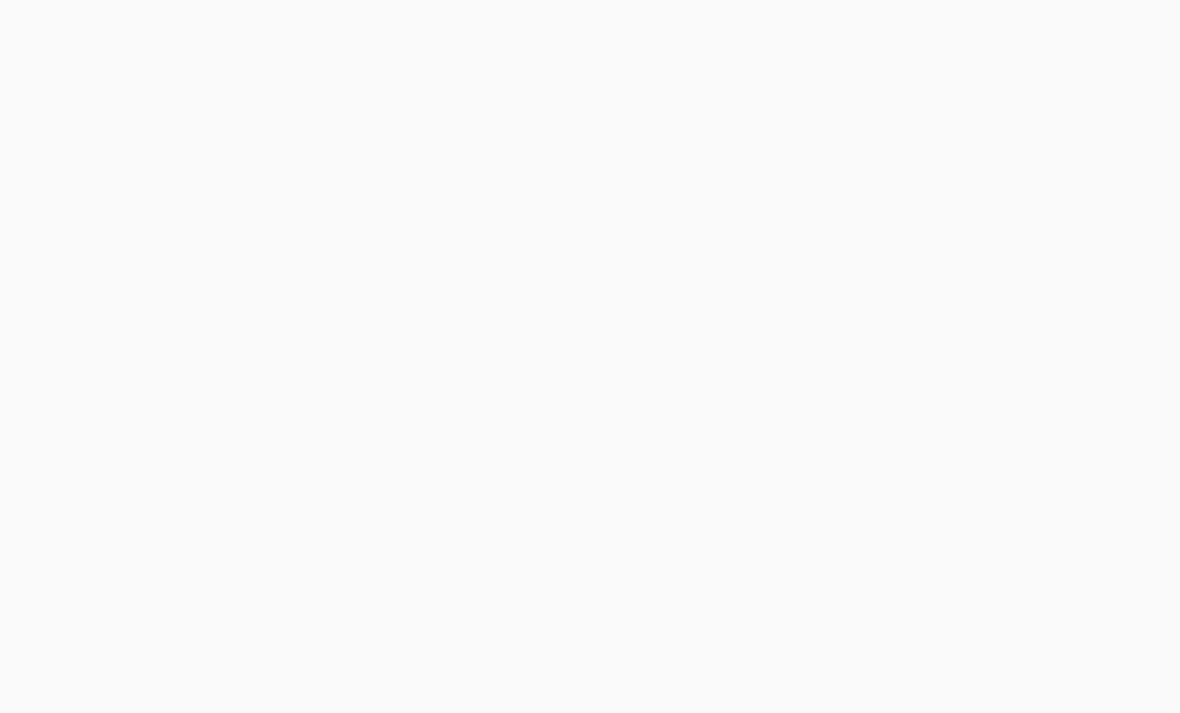 scroll, scrollTop: 0, scrollLeft: 0, axis: both 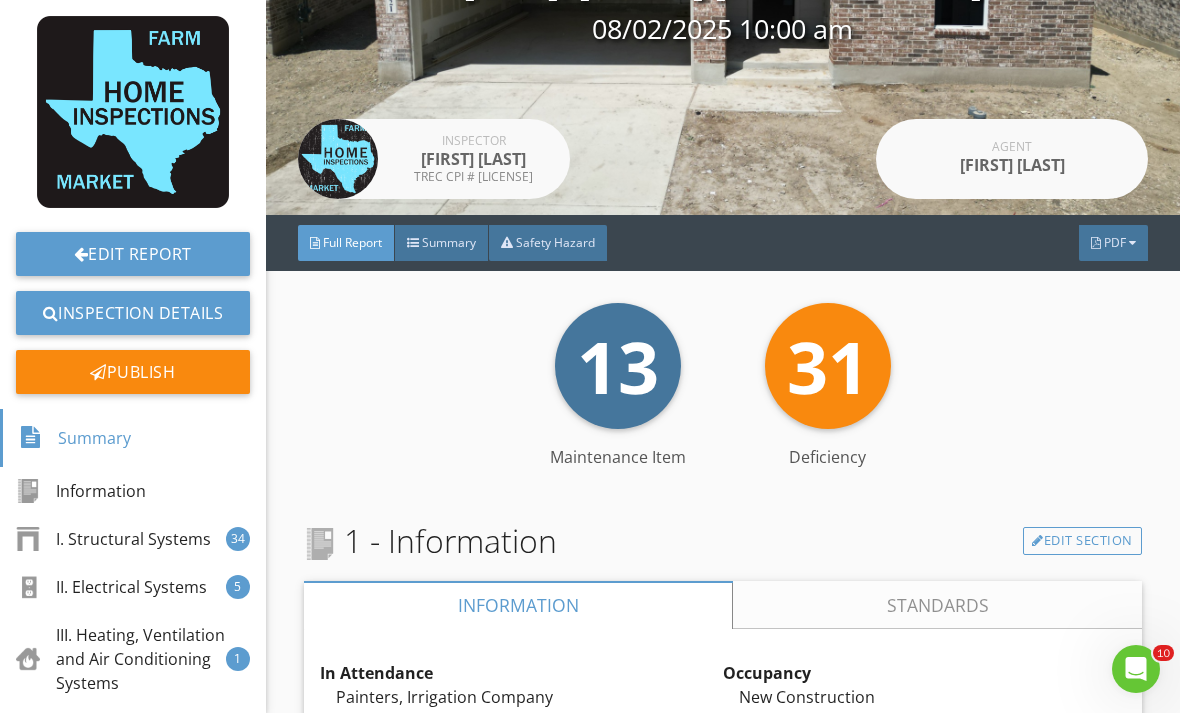 click on "PDF" at bounding box center (1115, 242) 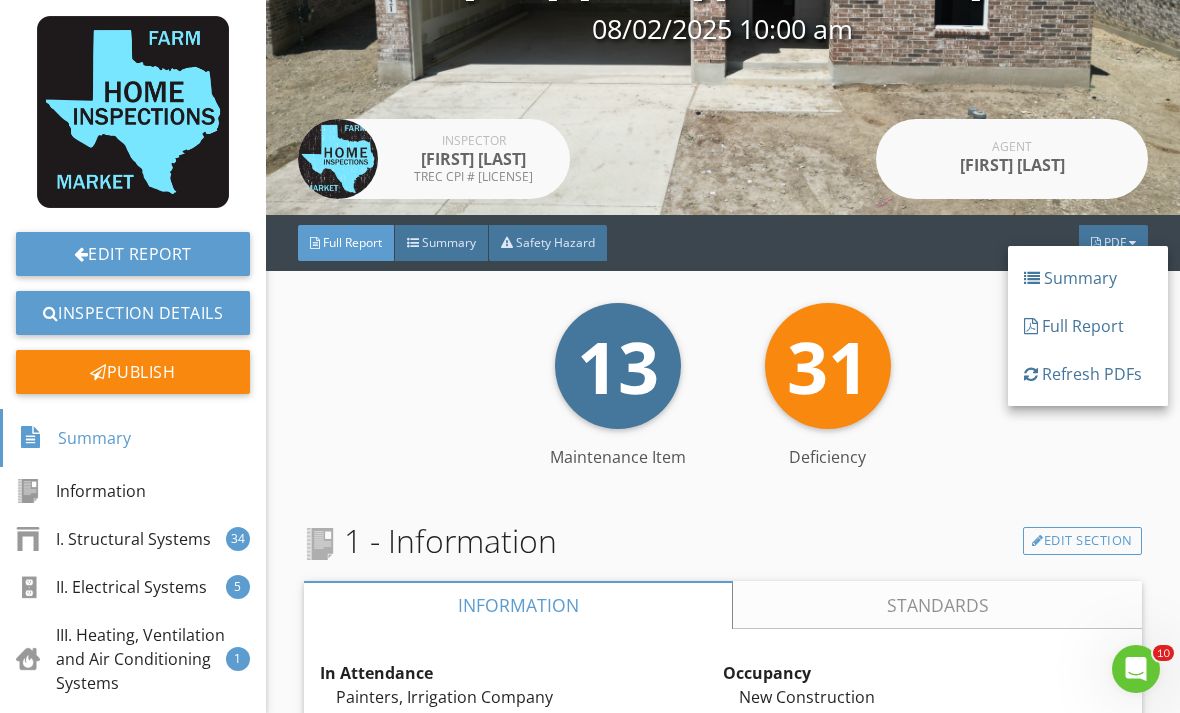 click on "Full Report" at bounding box center [1088, 326] 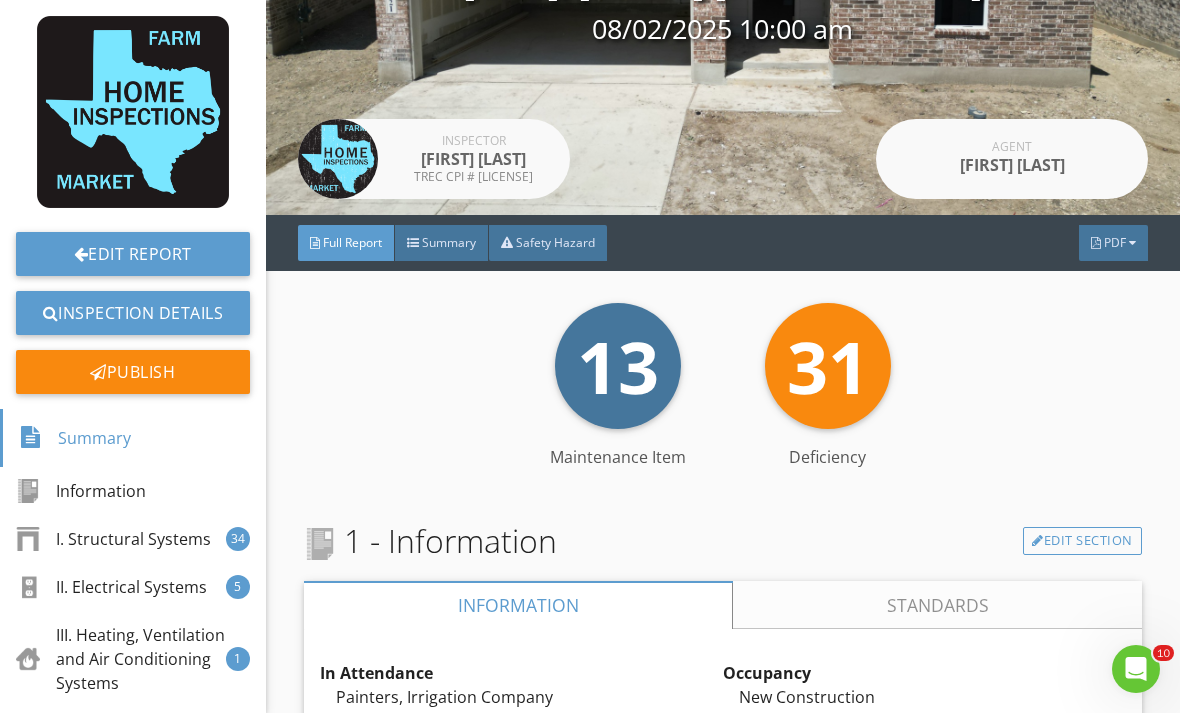 click on "PDF" at bounding box center [1113, 243] 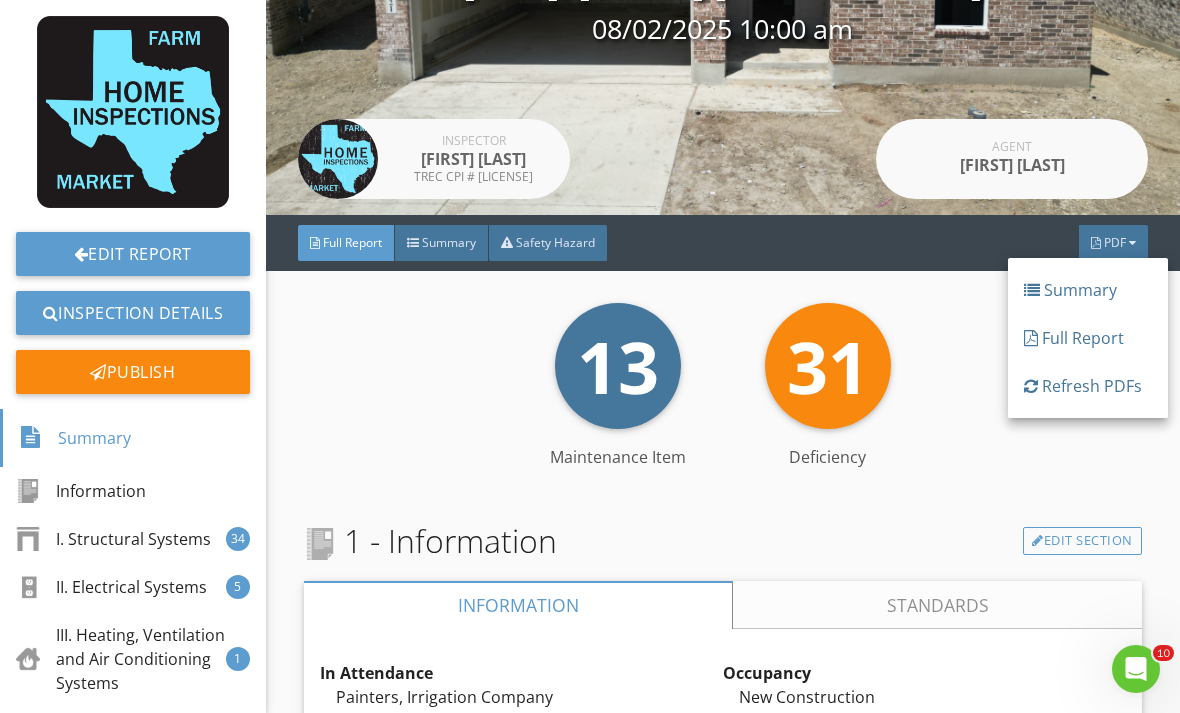 click on "Full Report" at bounding box center (1088, 338) 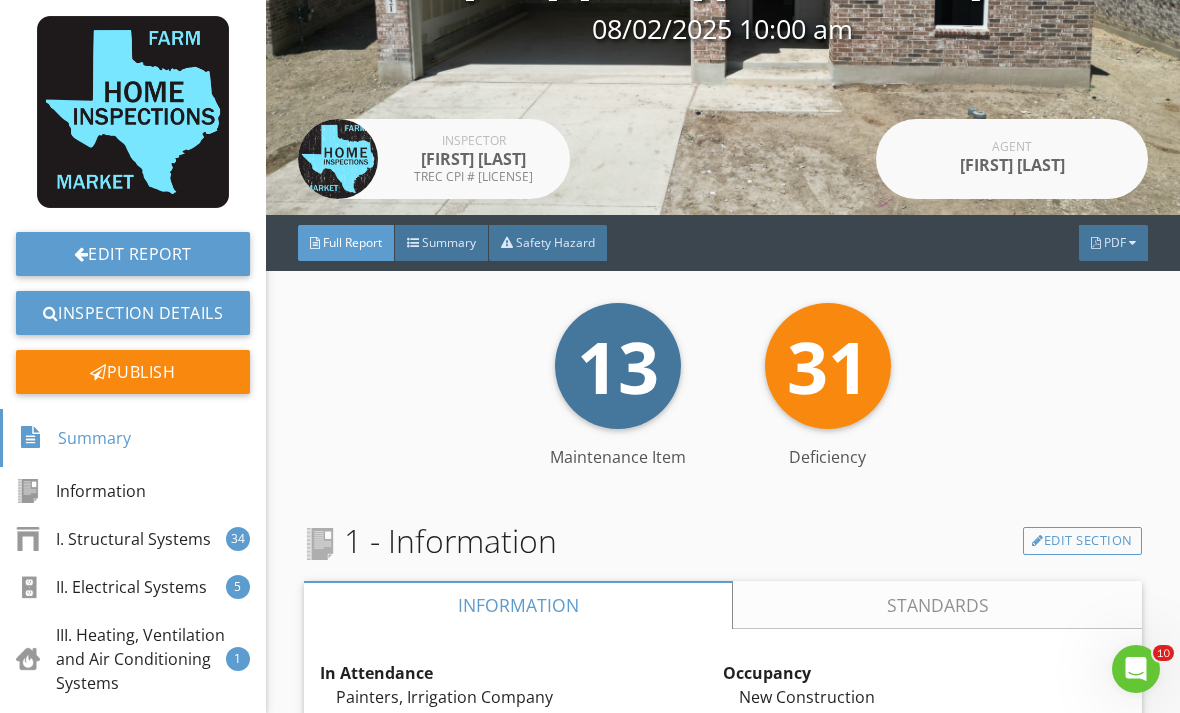 click on "PDF" at bounding box center [1113, 243] 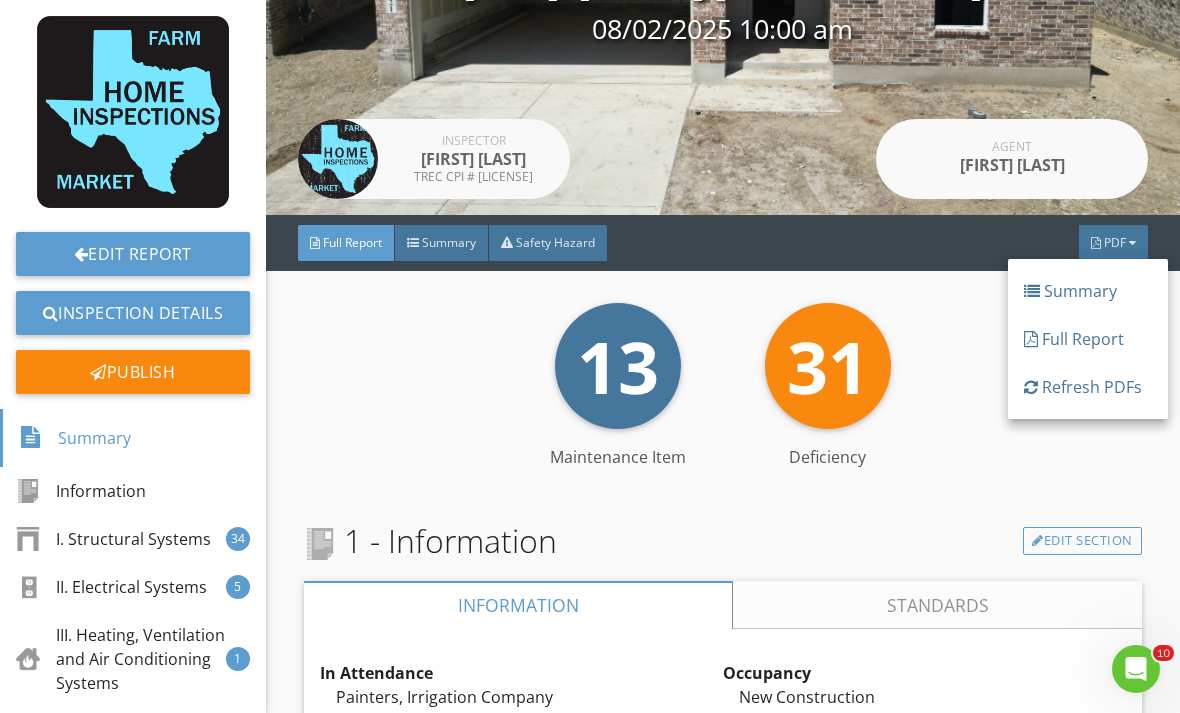 click on "Refresh PDFs" at bounding box center (1088, 387) 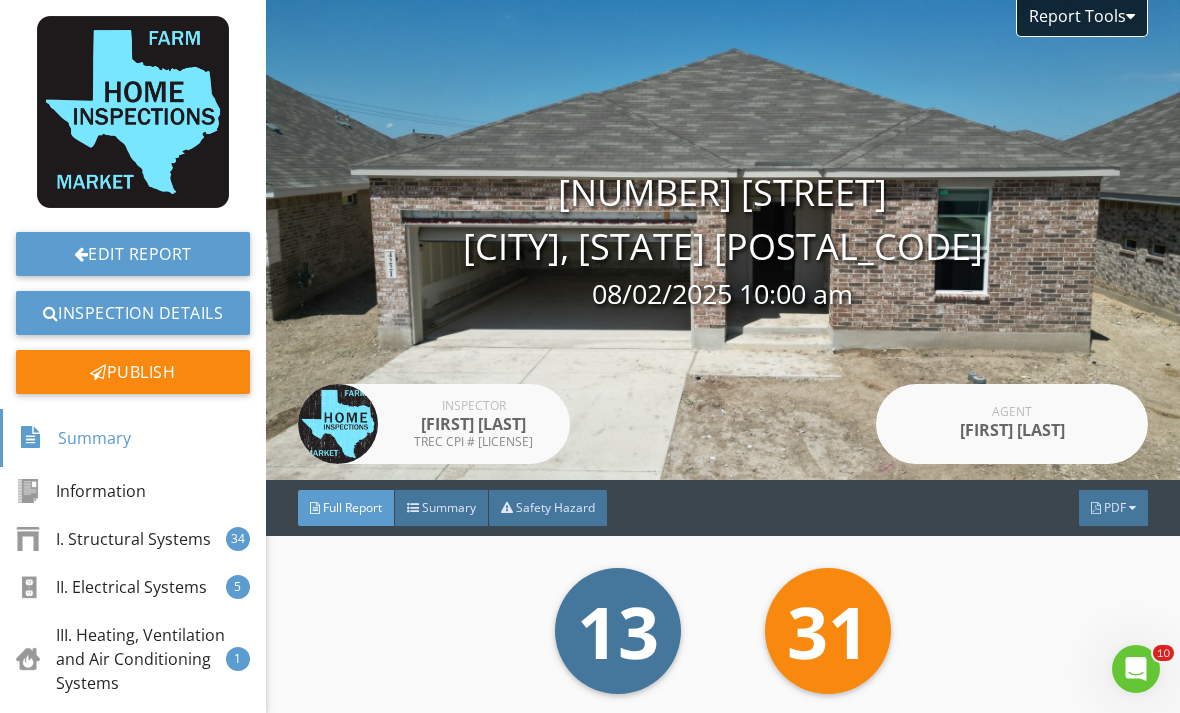 scroll, scrollTop: -1, scrollLeft: 0, axis: vertical 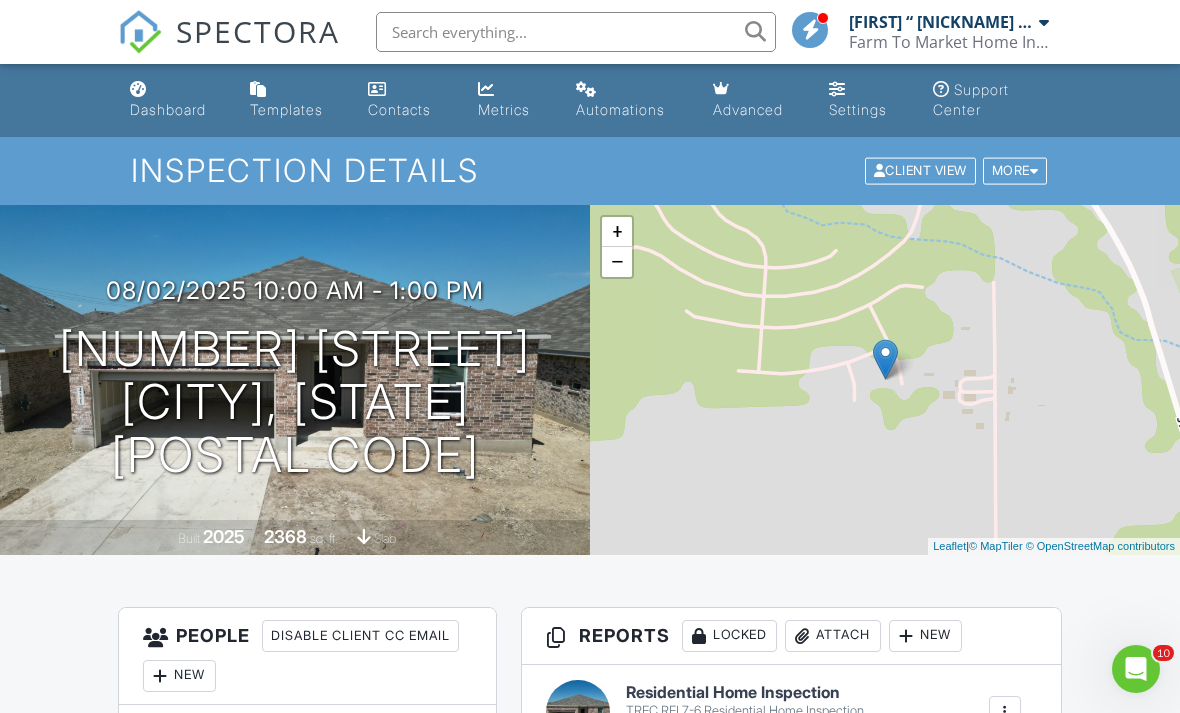 click on "SPECTORA
[FIRST] “ [NICKNAME] ” [LAST]
Farm To Market Home Inspections
Role:
Inspector
Dashboard
New Inspection
Inspections
Calendar
Template Editor
Contacts
Automations
Team
Metrics
Payments
Data Exports
Billing
Reporting
Advanced
Settings
What's New
Sign Out" at bounding box center [590, 32] 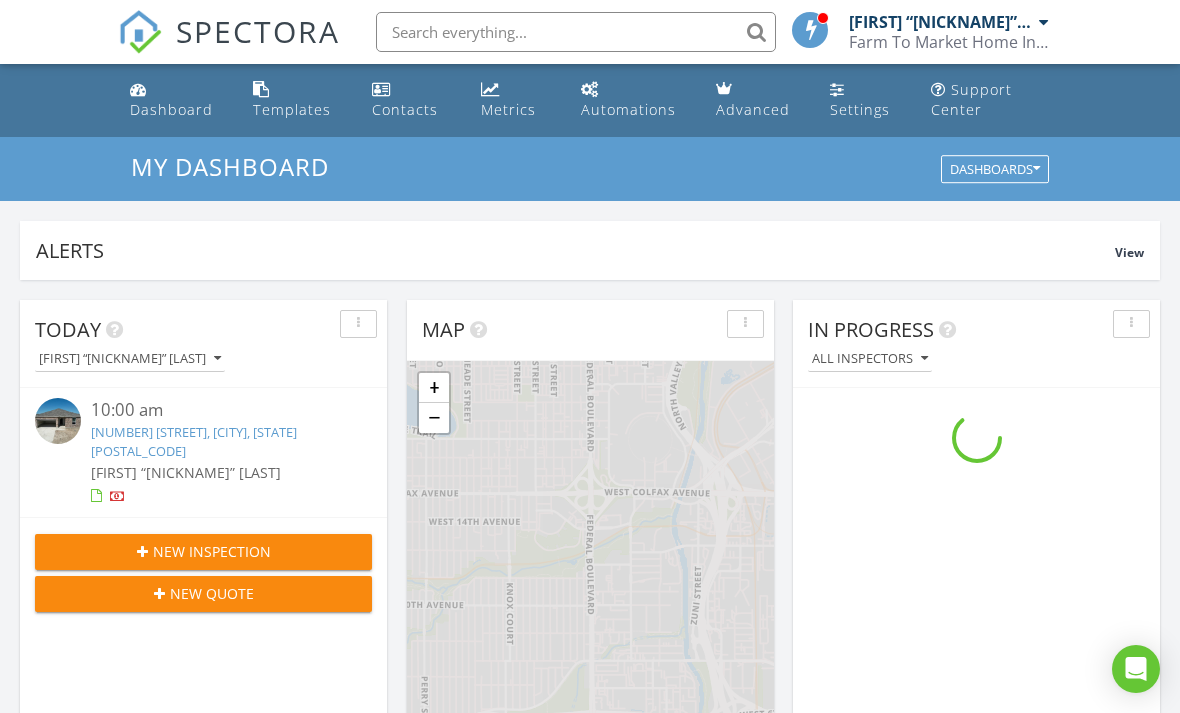 scroll, scrollTop: 0, scrollLeft: 0, axis: both 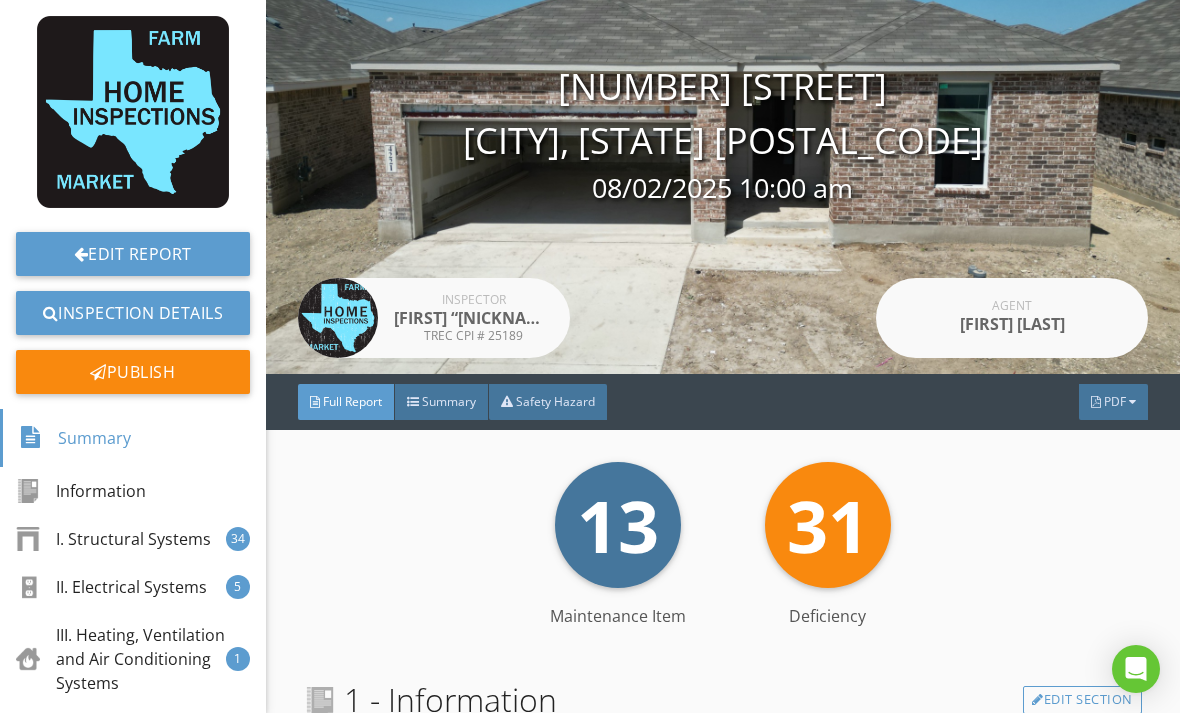 click on "PDF" at bounding box center [1113, 402] 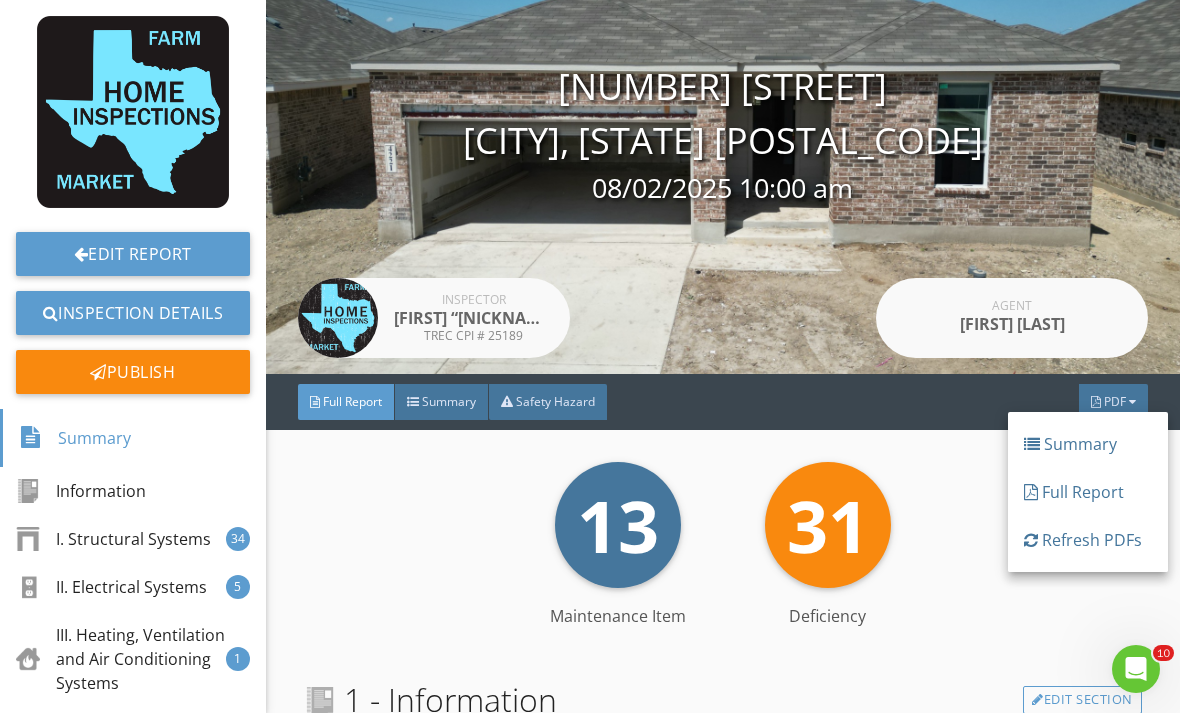 scroll, scrollTop: 0, scrollLeft: 0, axis: both 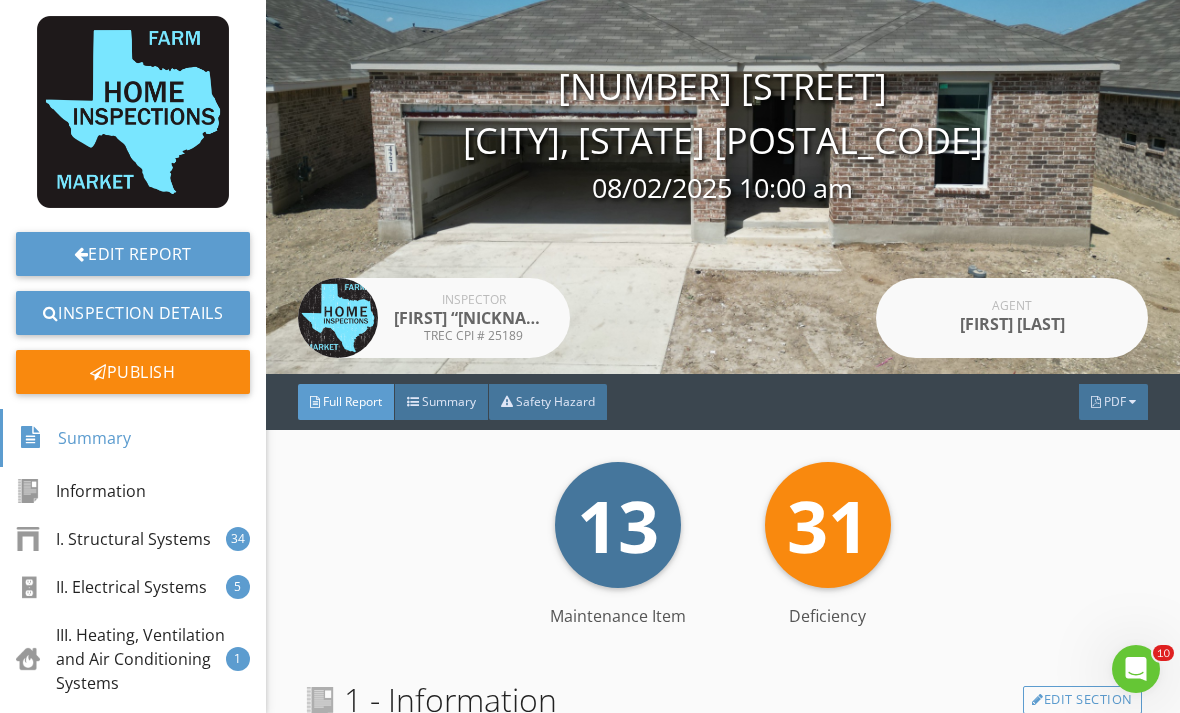 click on "PDF" at bounding box center (1113, 402) 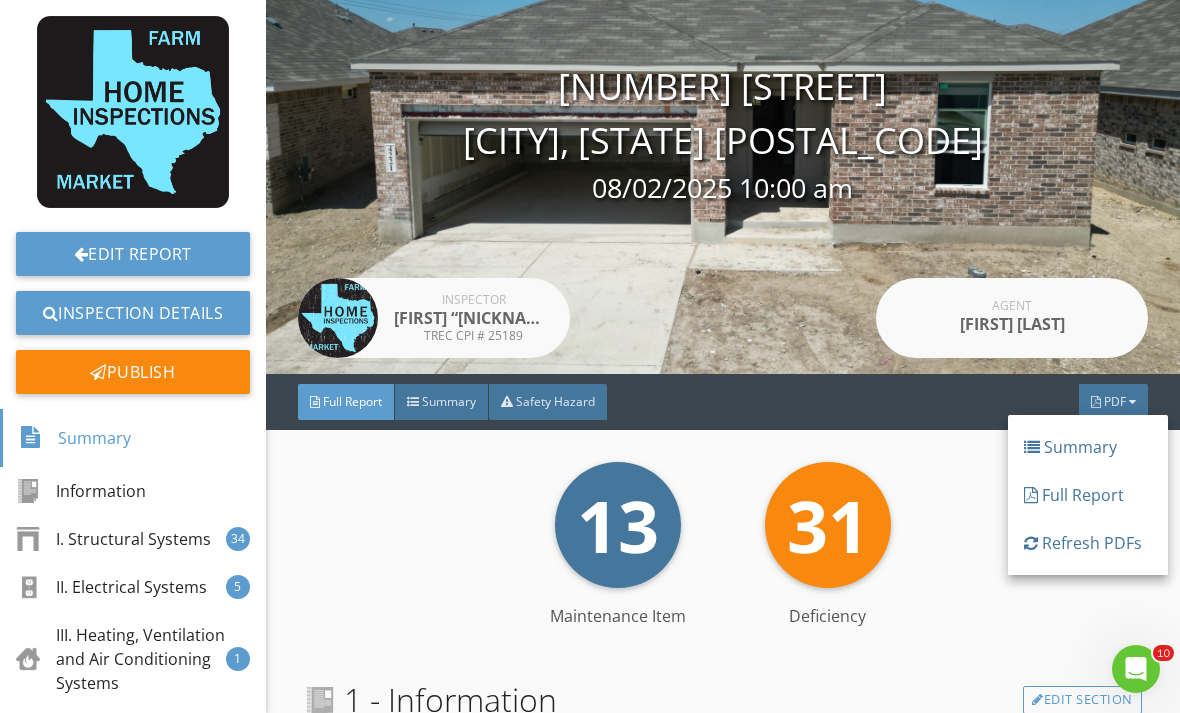 click on "Refresh PDFs" at bounding box center (1088, 543) 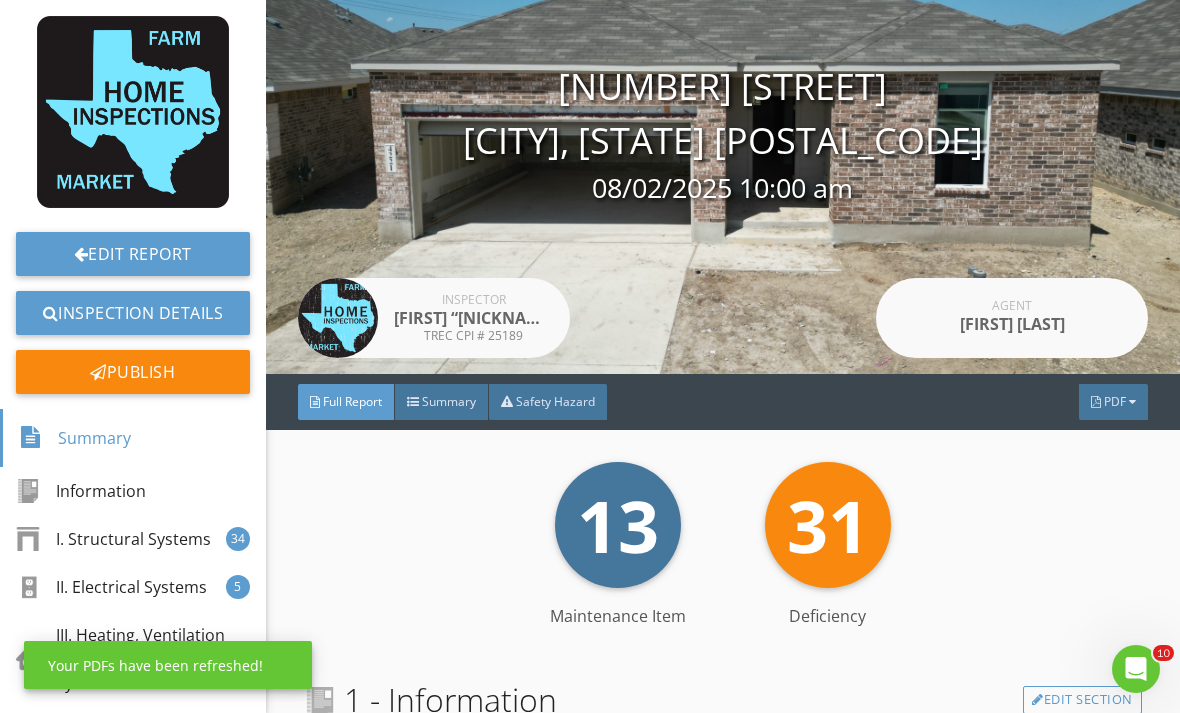 click on "PDF" at bounding box center (1115, 401) 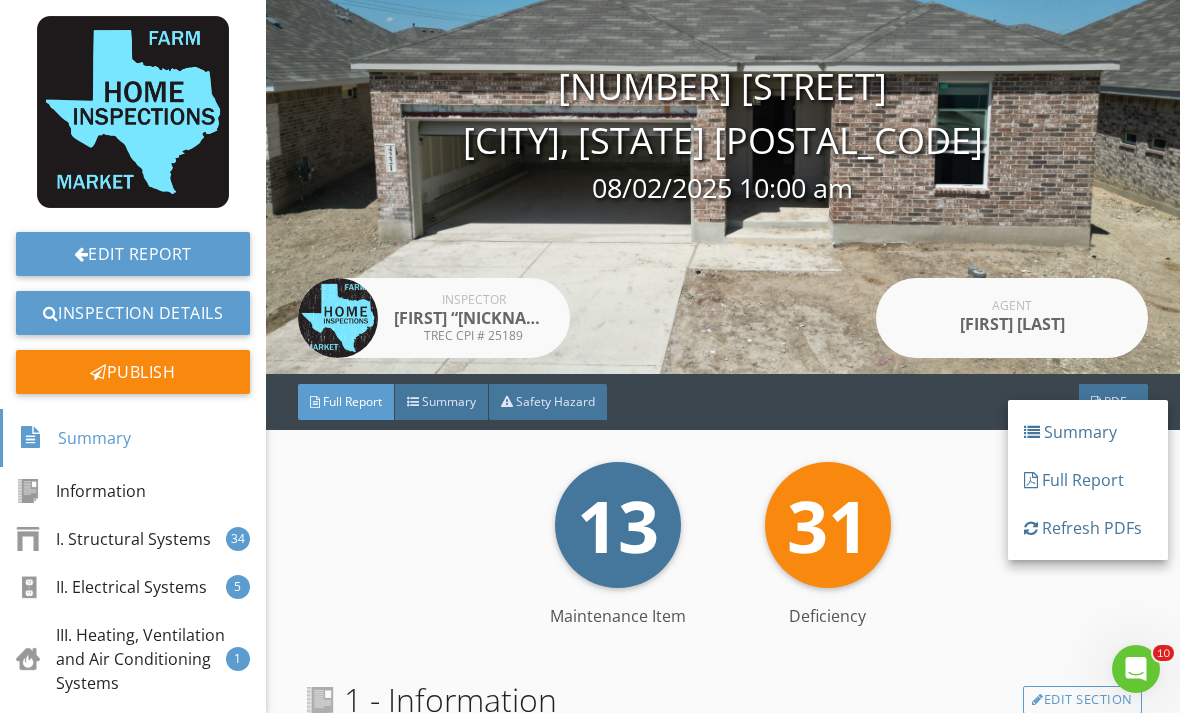 click on "Full Report" at bounding box center [1088, 480] 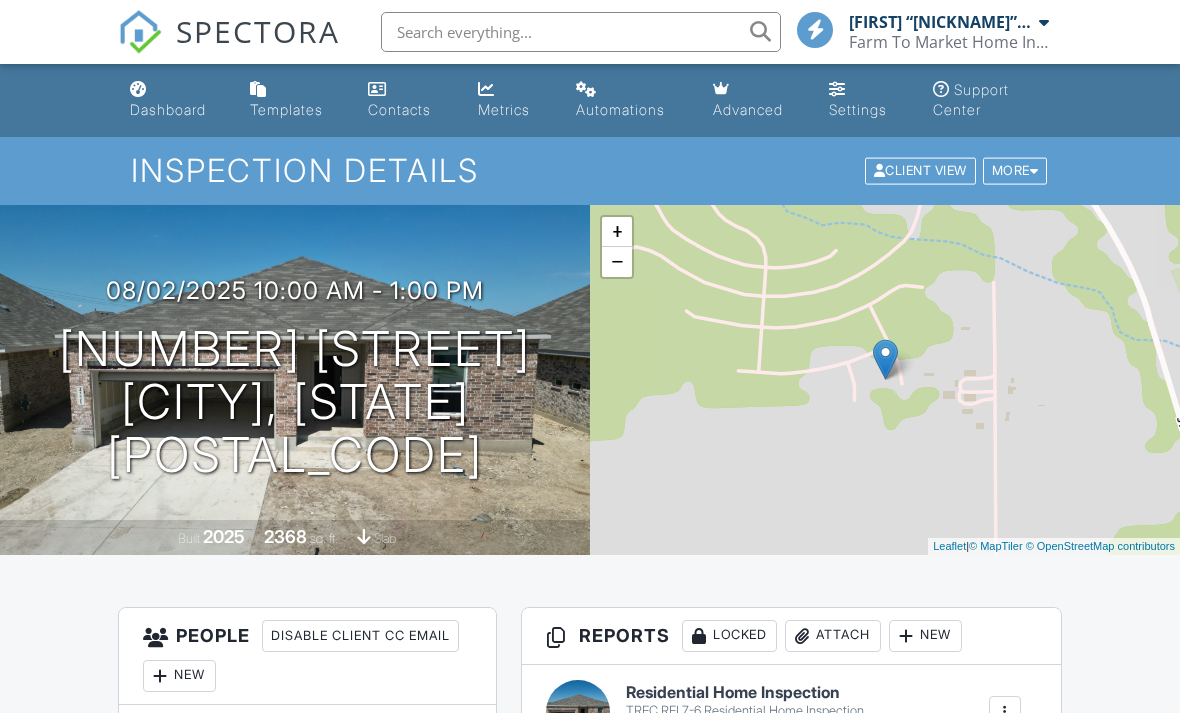 scroll, scrollTop: 0, scrollLeft: 0, axis: both 